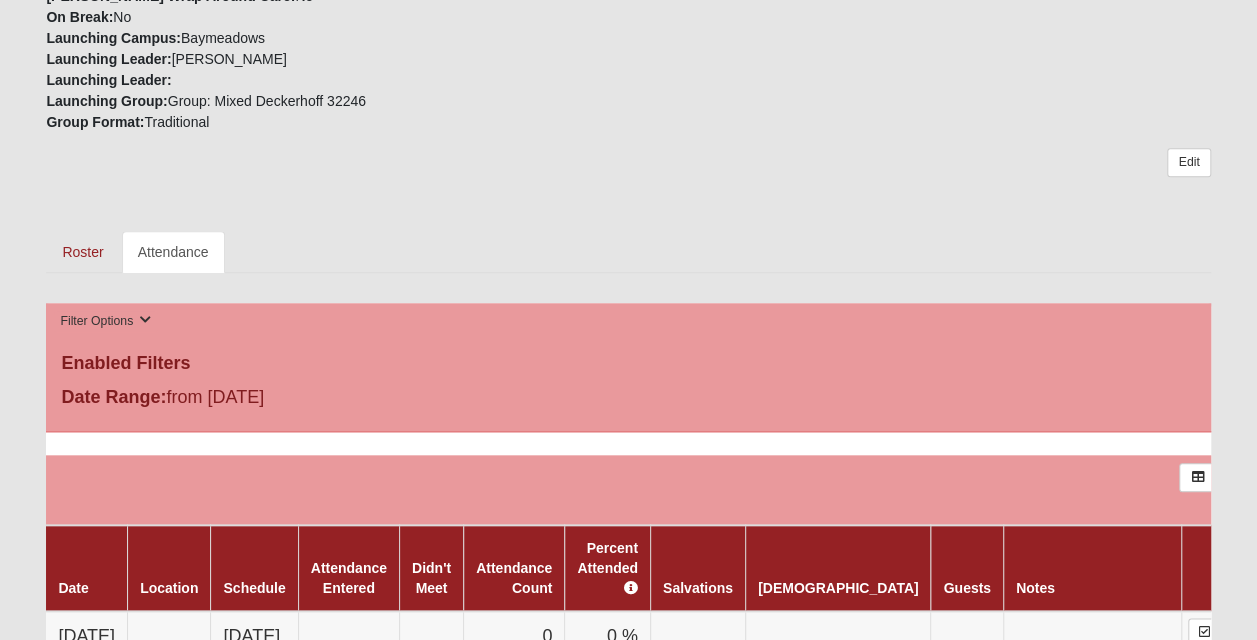scroll, scrollTop: 800, scrollLeft: 0, axis: vertical 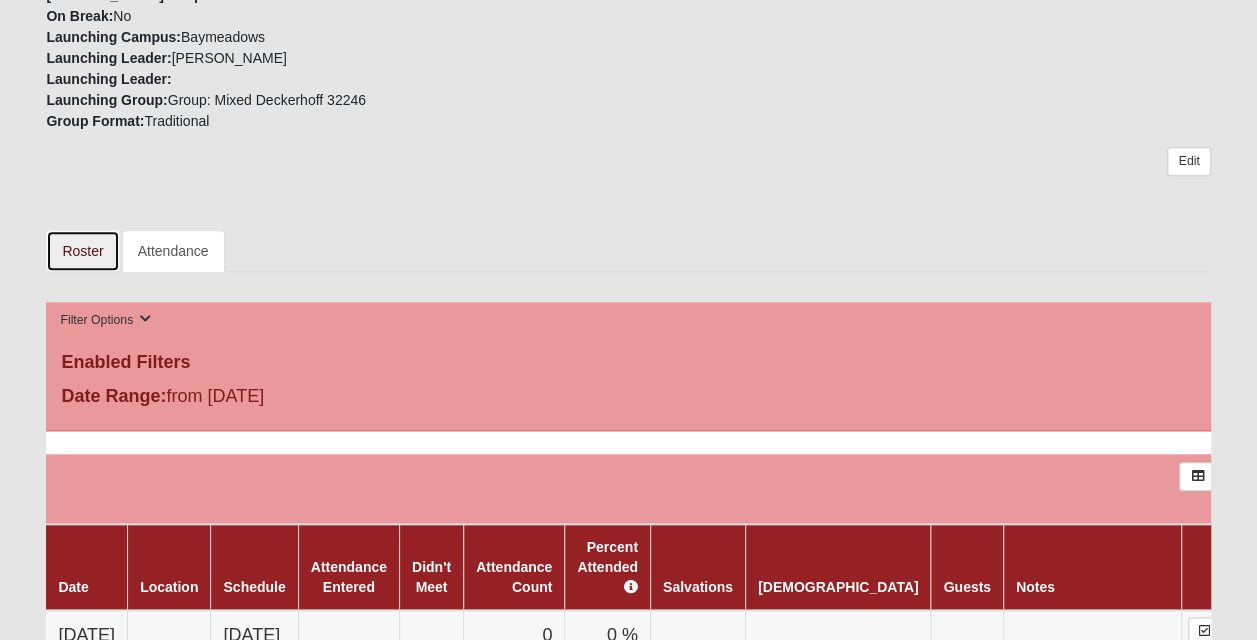 click on "Roster" at bounding box center [82, 251] 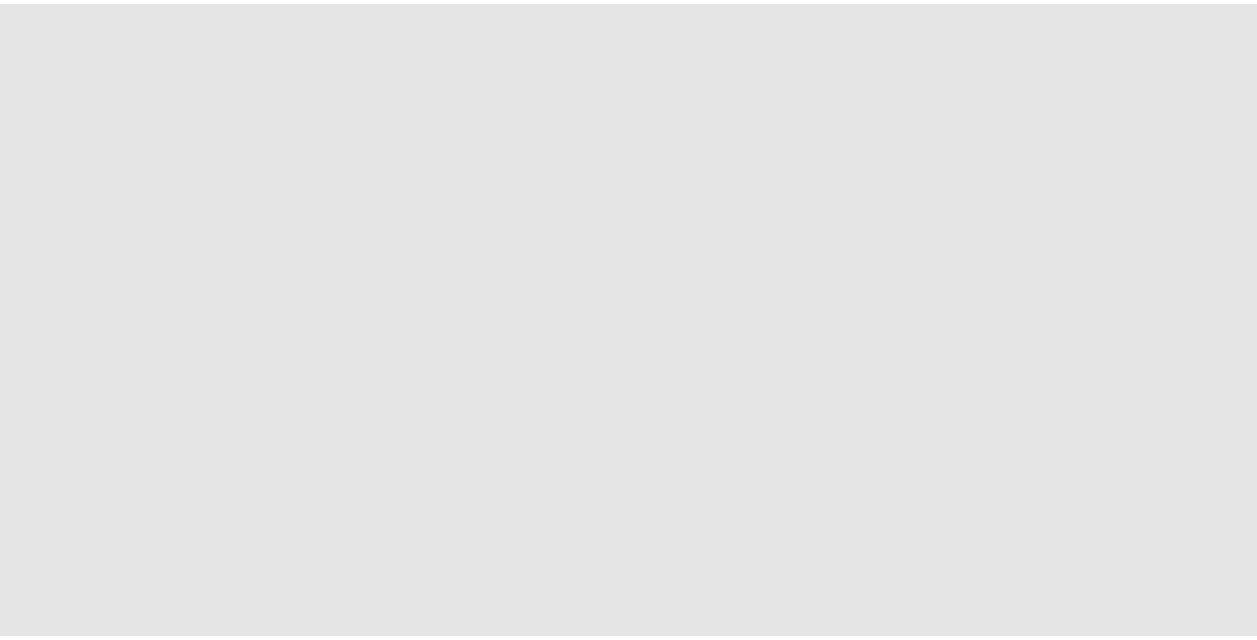 scroll, scrollTop: 0, scrollLeft: 0, axis: both 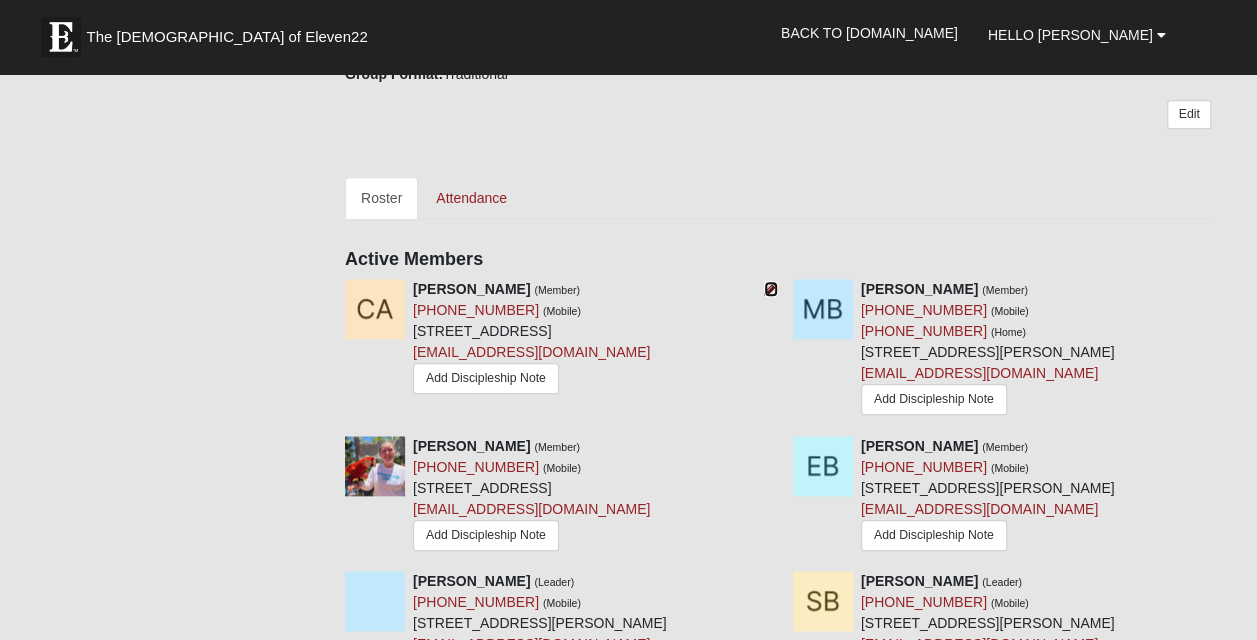 click at bounding box center (771, 289) 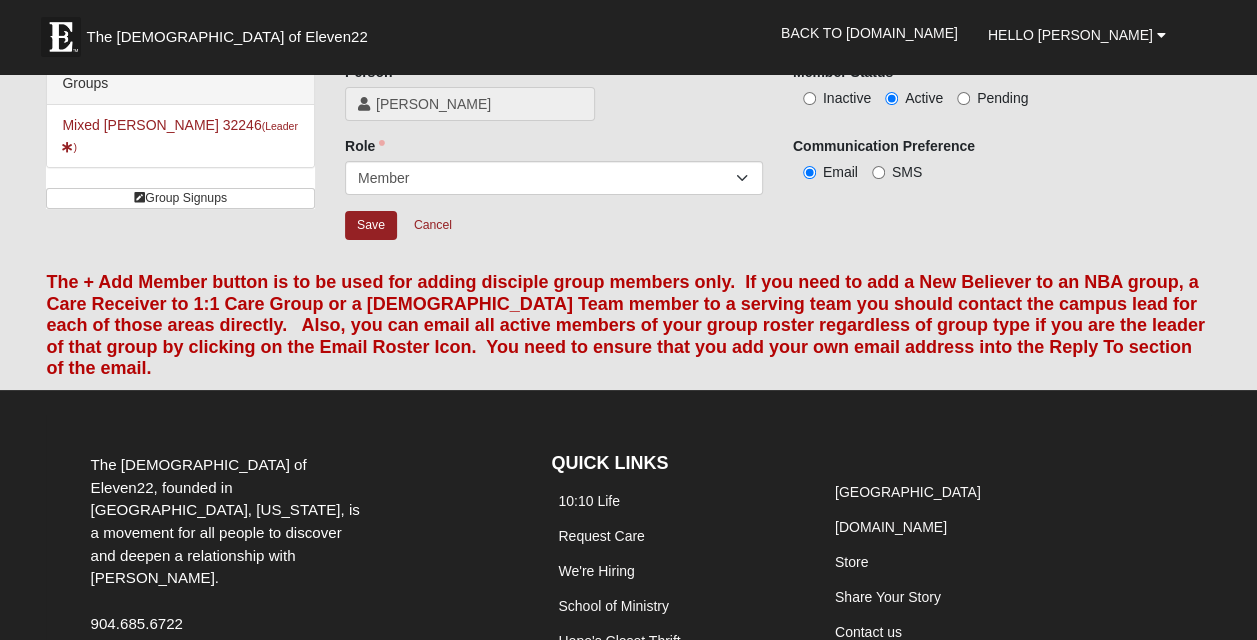 scroll, scrollTop: 0, scrollLeft: 0, axis: both 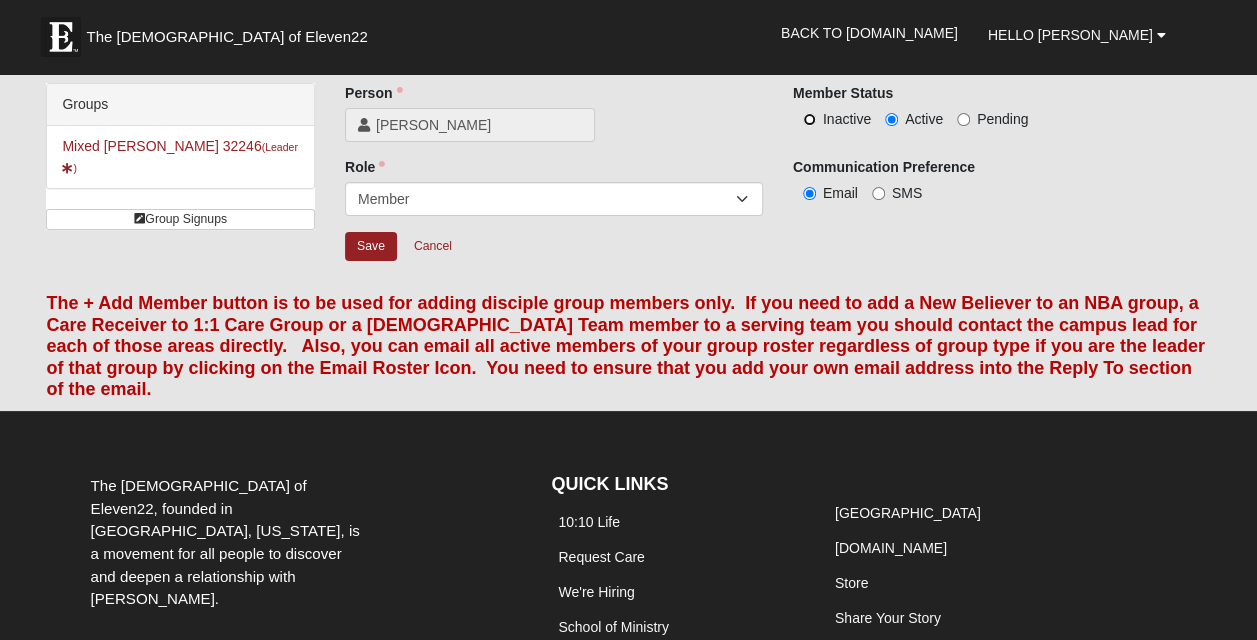 click on "Inactive" at bounding box center [809, 119] 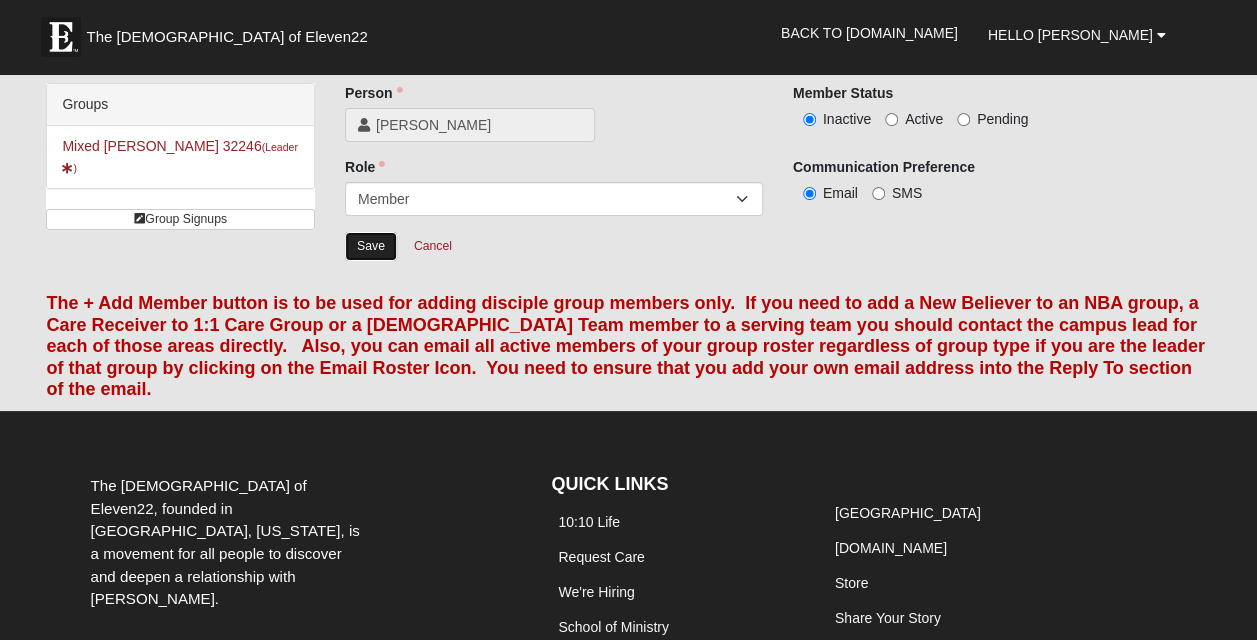 click on "Save" at bounding box center [371, 246] 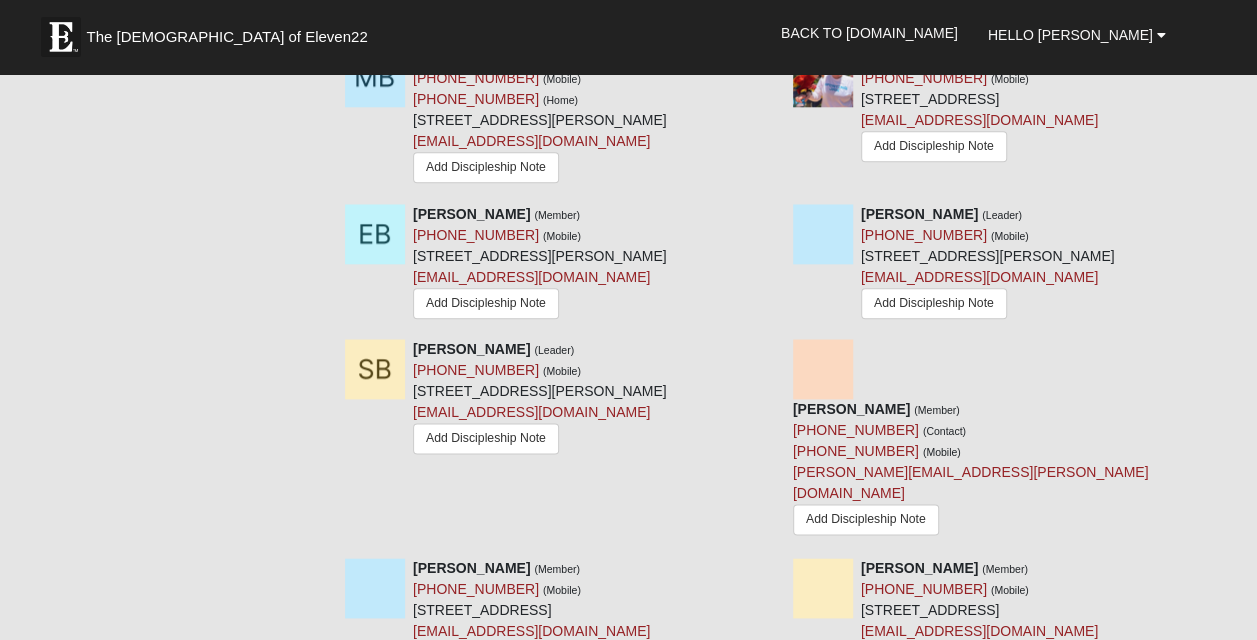 scroll, scrollTop: 1100, scrollLeft: 0, axis: vertical 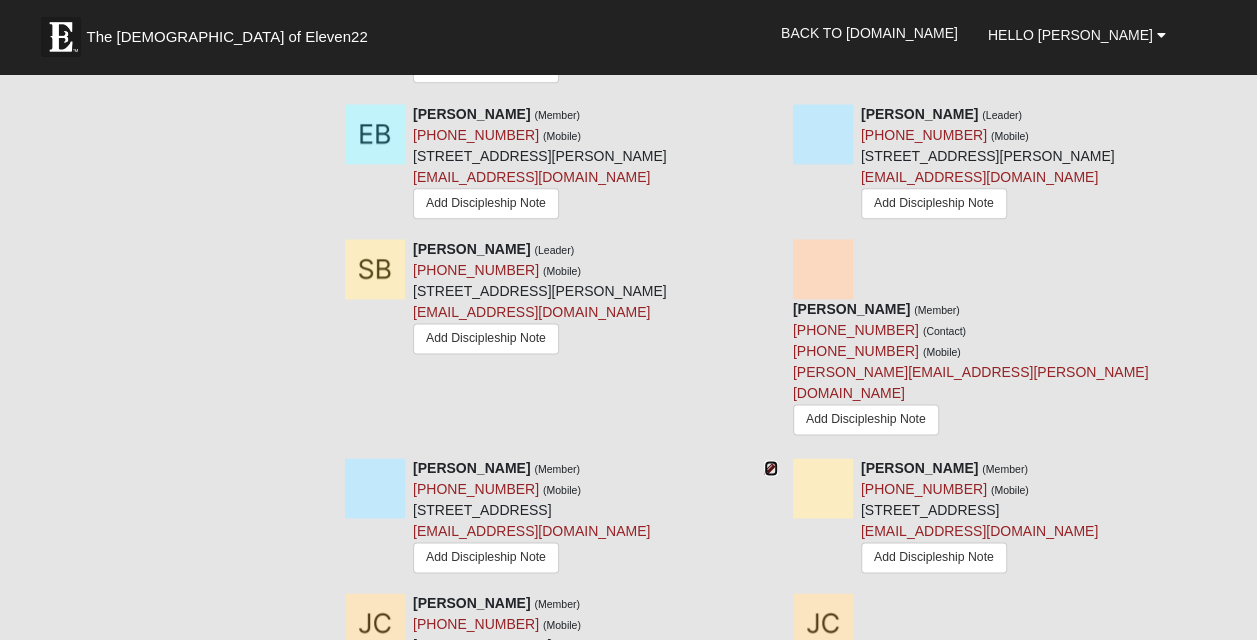 click at bounding box center [771, 468] 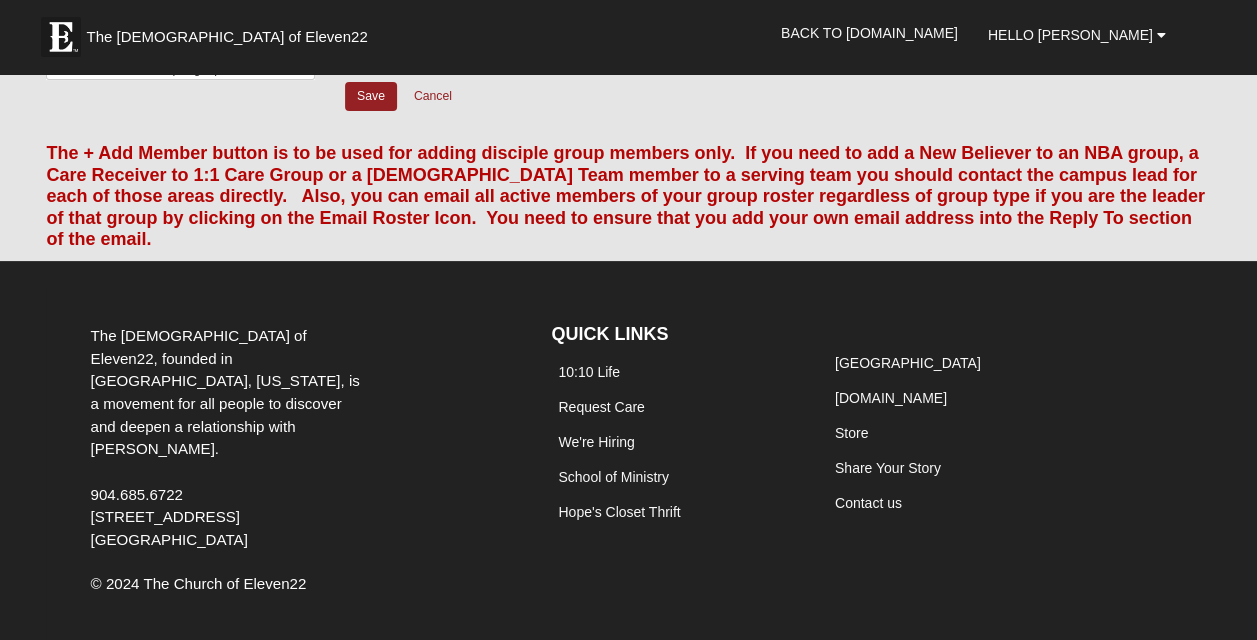 scroll, scrollTop: 0, scrollLeft: 0, axis: both 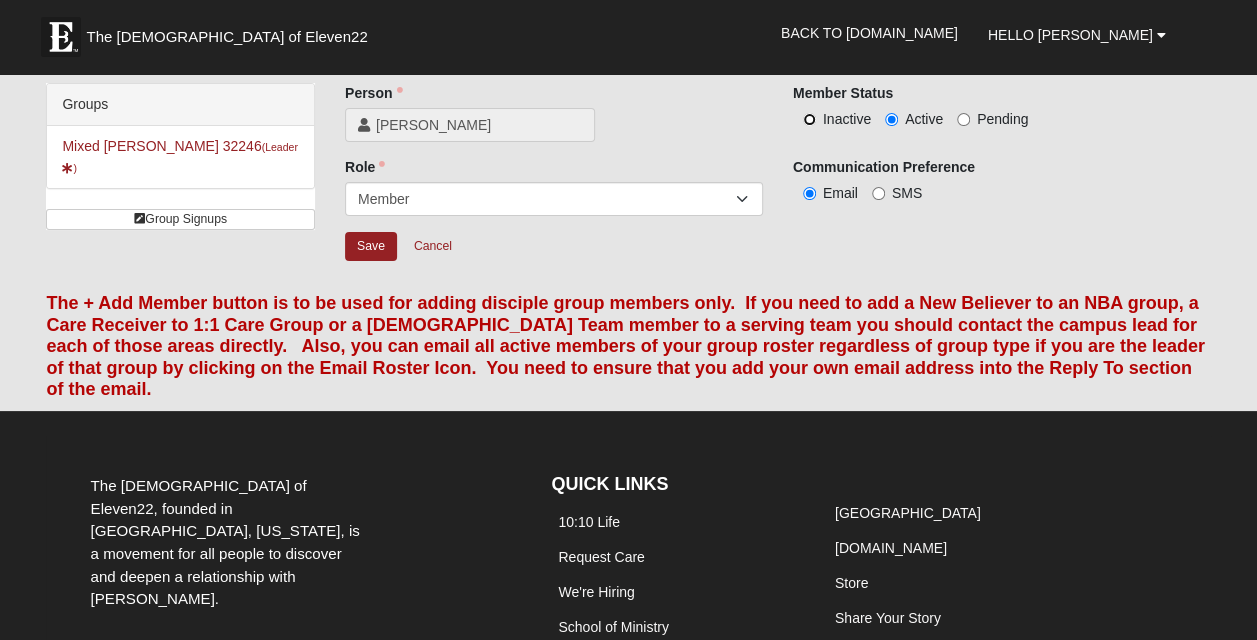 click on "Inactive" at bounding box center [809, 119] 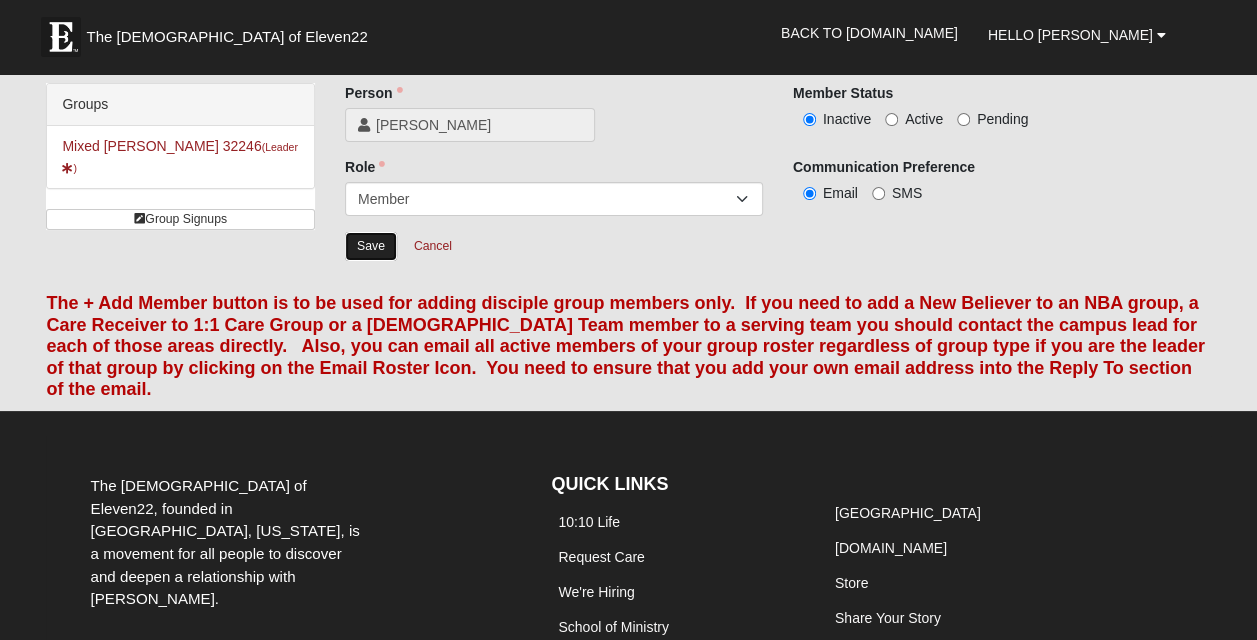 click on "Save" at bounding box center (371, 246) 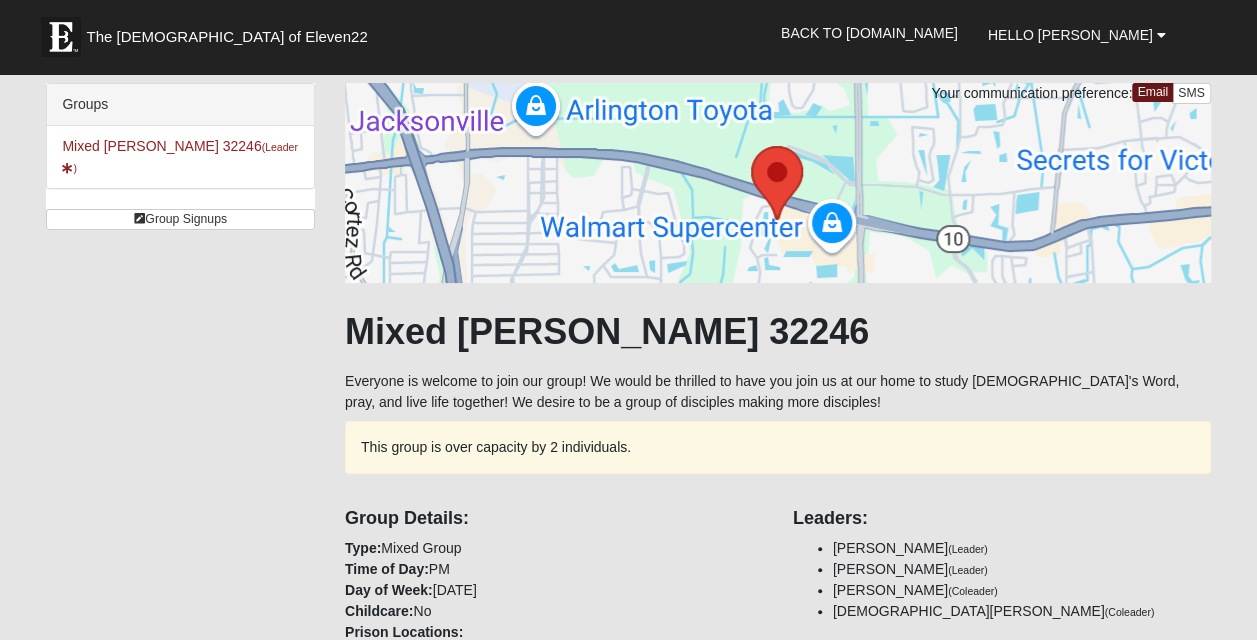 scroll, scrollTop: 400, scrollLeft: 0, axis: vertical 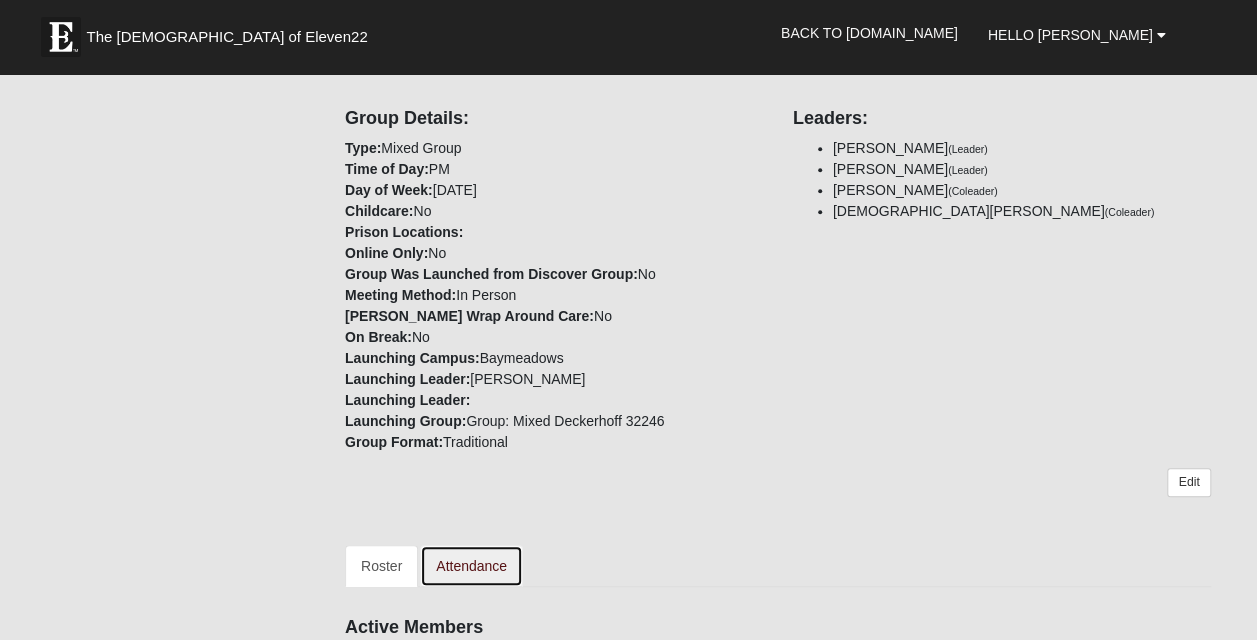 drag, startPoint x: 456, startPoint y: 567, endPoint x: 502, endPoint y: 543, distance: 51.884487 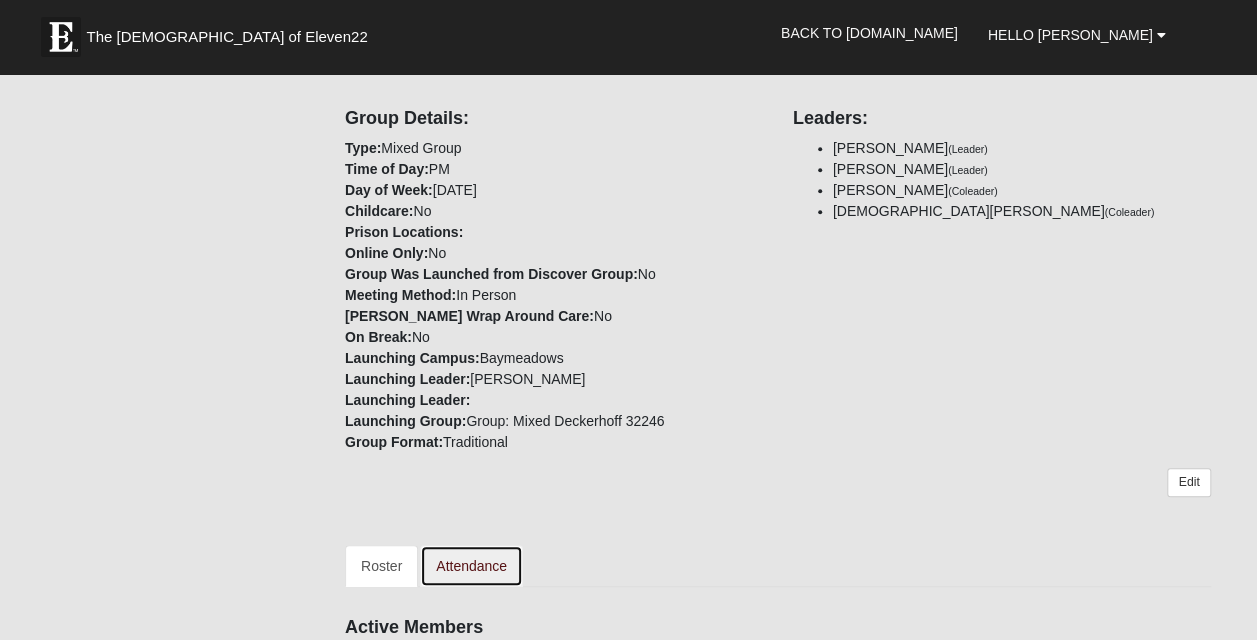 scroll, scrollTop: 415, scrollLeft: 0, axis: vertical 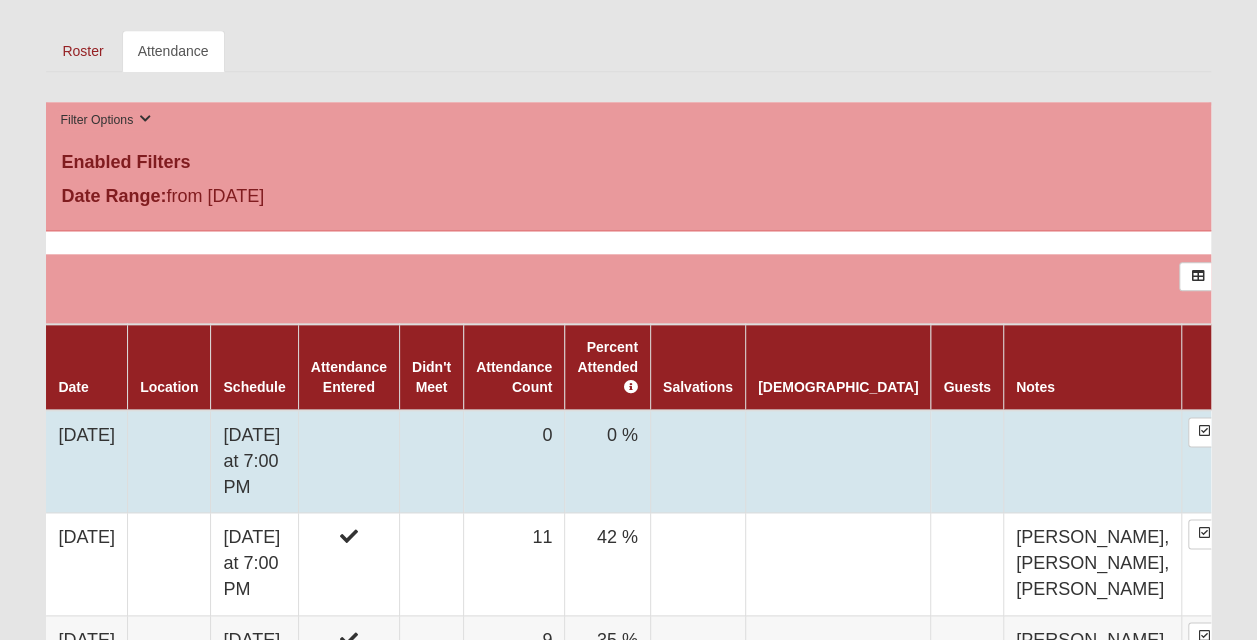 click at bounding box center (431, 461) 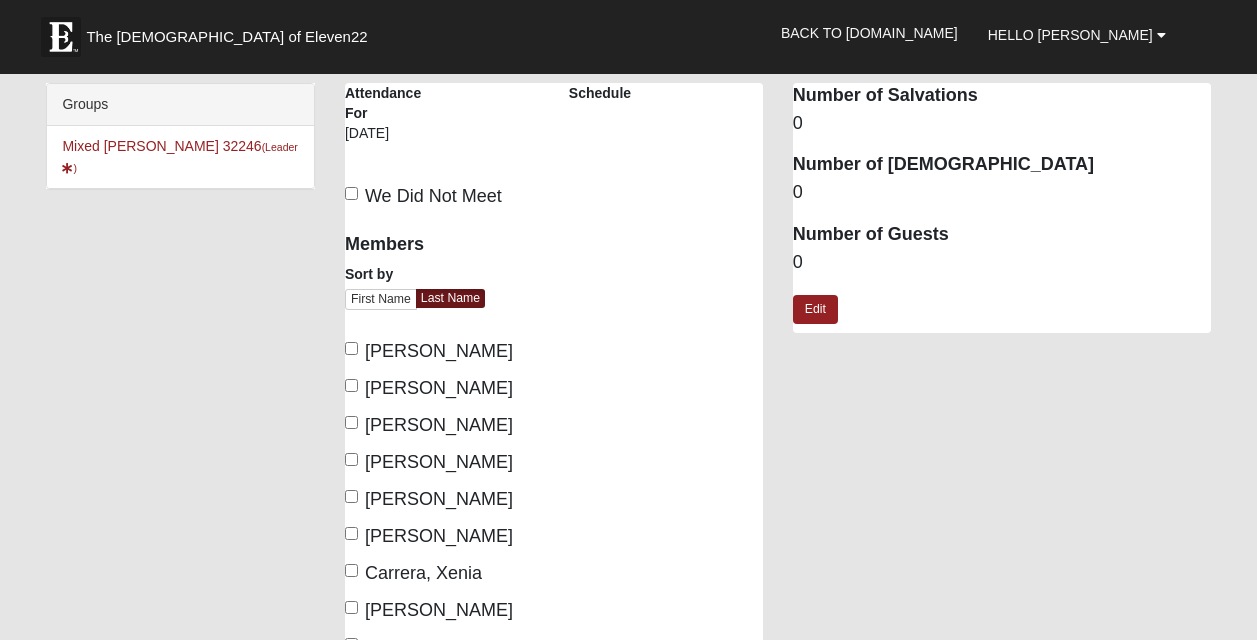 scroll, scrollTop: 0, scrollLeft: 0, axis: both 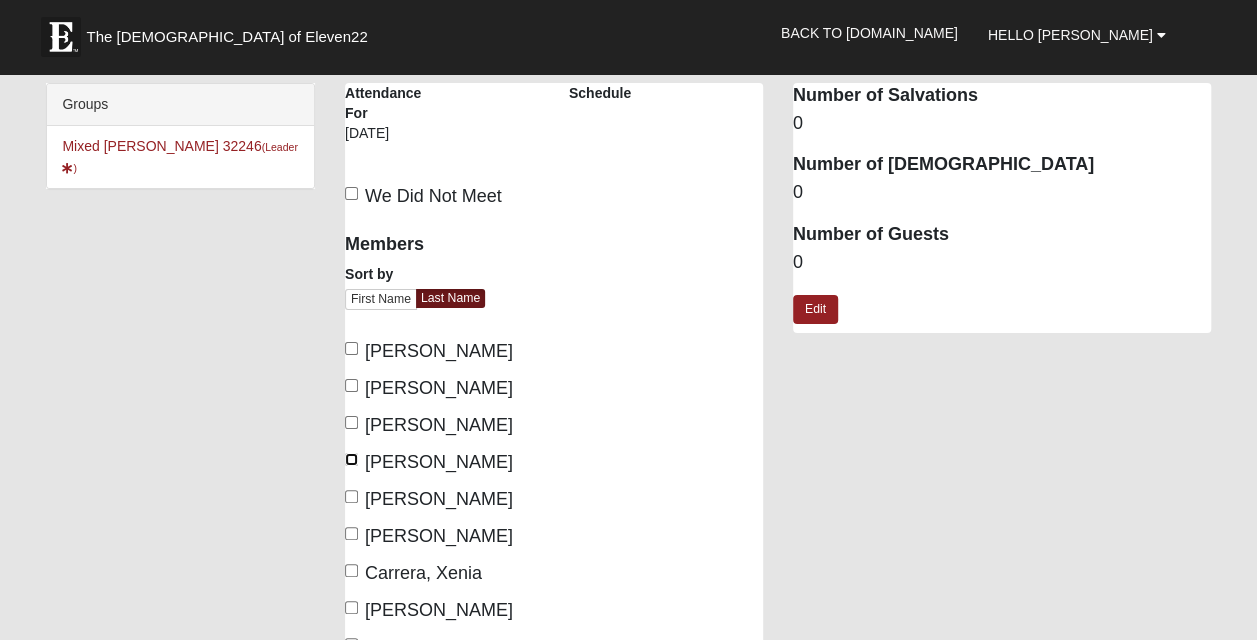 click on "Bell-Higgins, David" at bounding box center [351, 459] 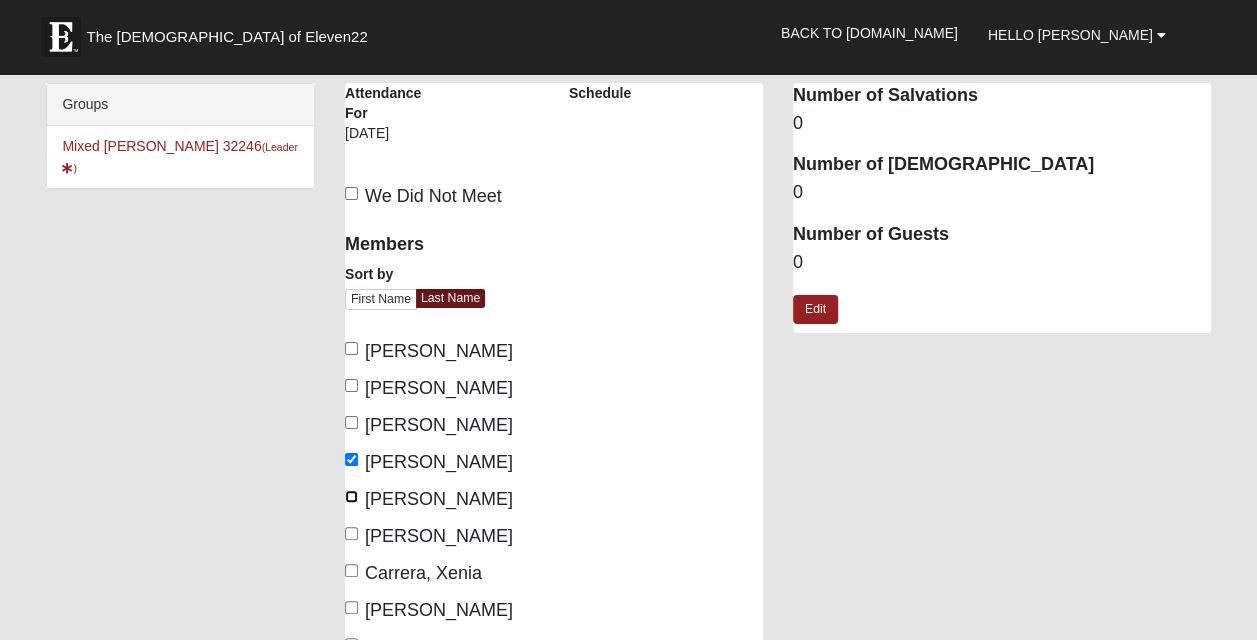click on "Bell-Higgins, Skylar" at bounding box center [351, 496] 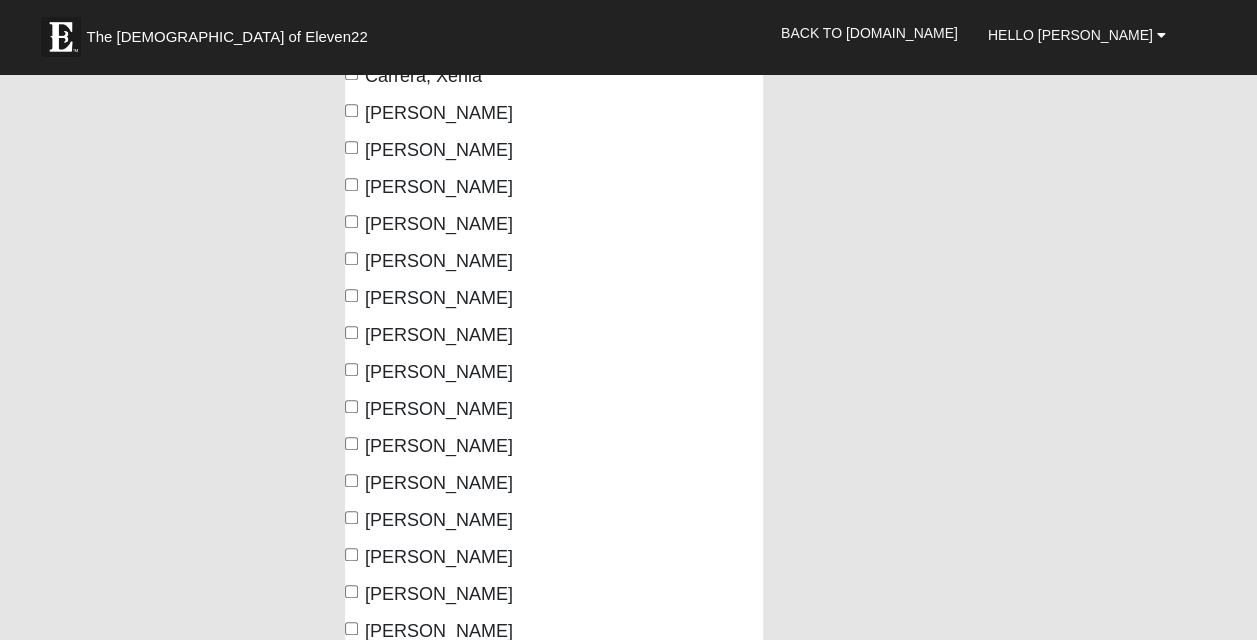 scroll, scrollTop: 500, scrollLeft: 0, axis: vertical 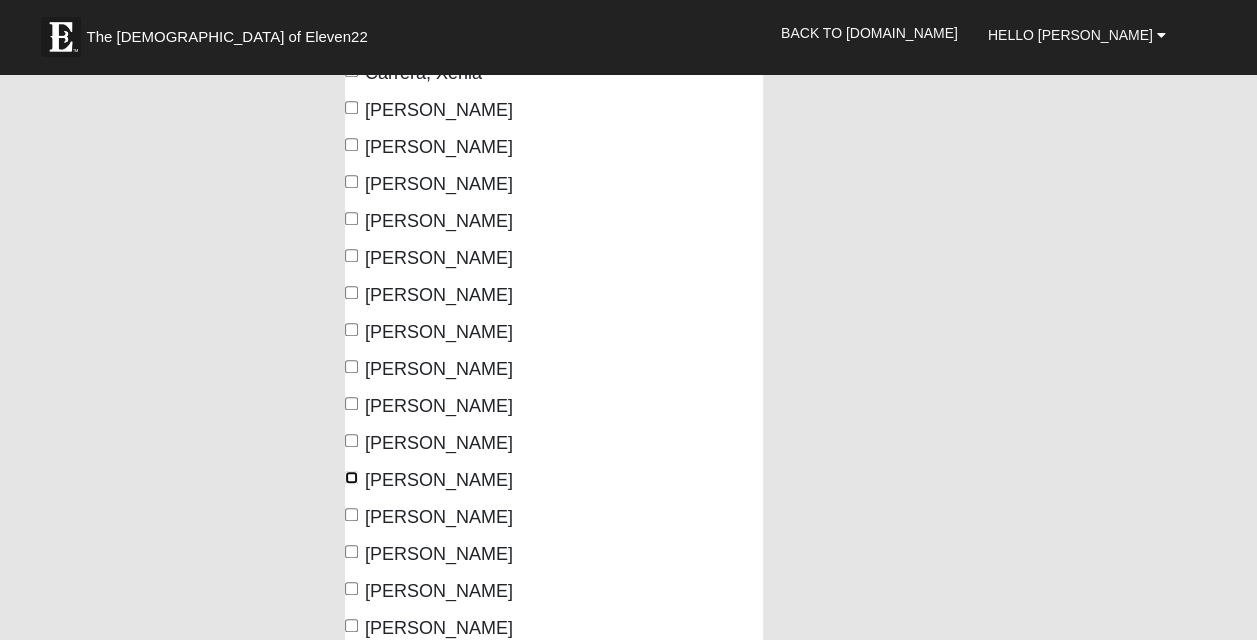 click on "Keith, Joshua" at bounding box center (351, 477) 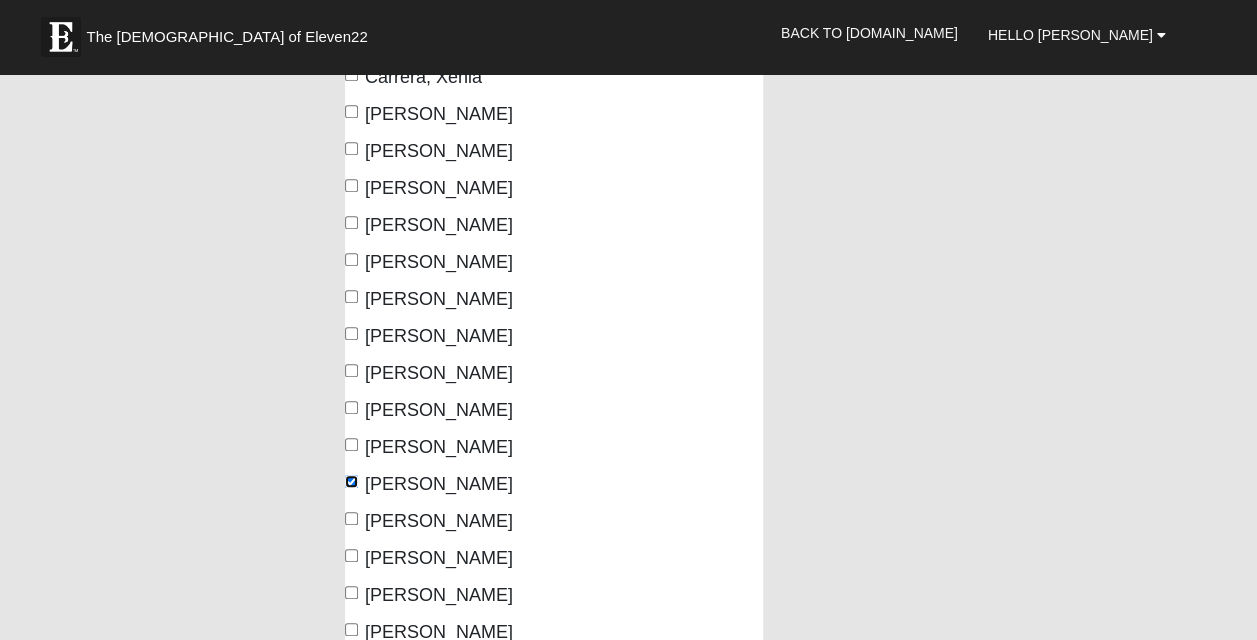 scroll, scrollTop: 491, scrollLeft: 0, axis: vertical 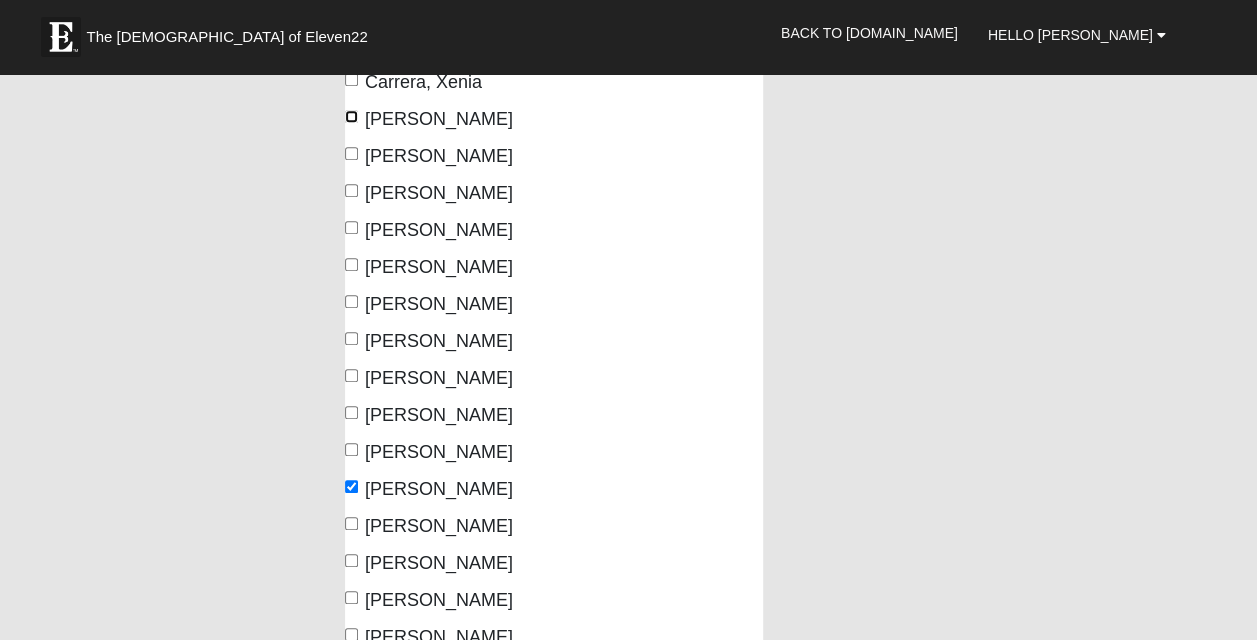 click on "Chalfant, Joel" at bounding box center [351, 116] 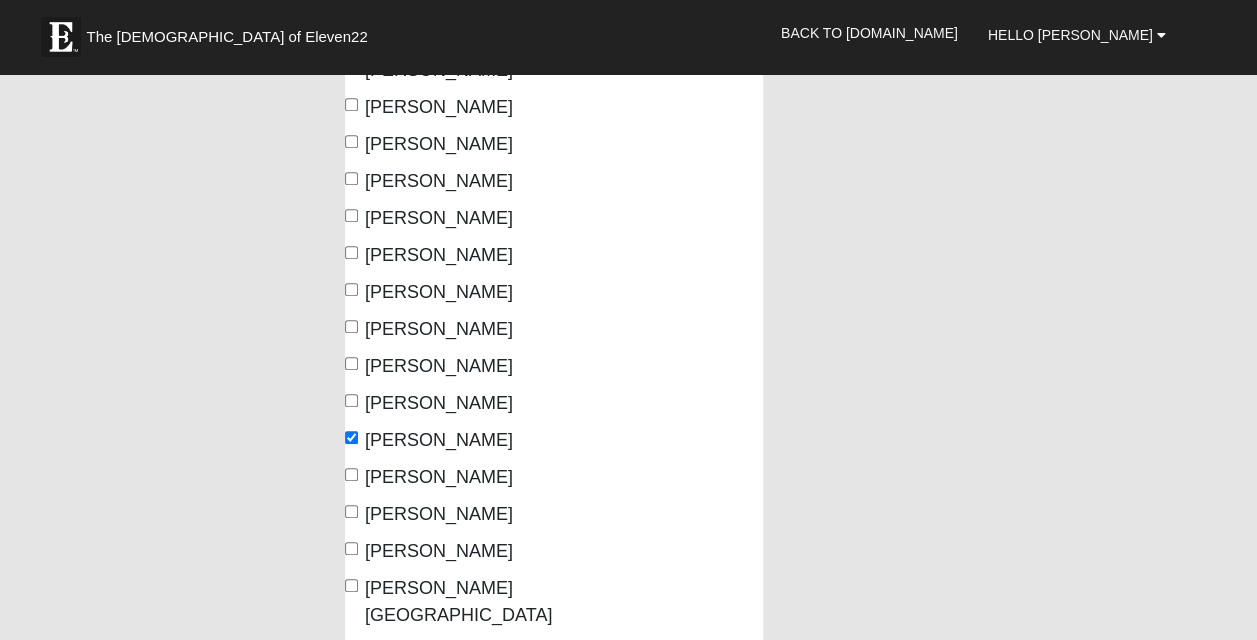 scroll, scrollTop: 542, scrollLeft: 0, axis: vertical 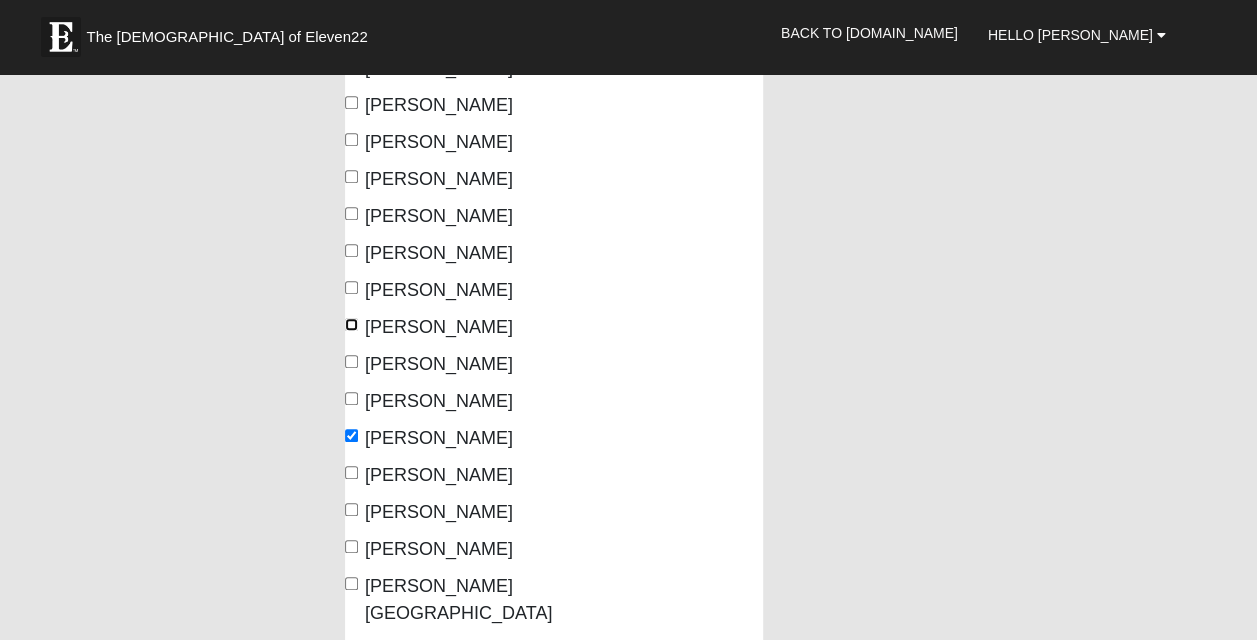 click on "Farah, Dani" at bounding box center (351, 324) 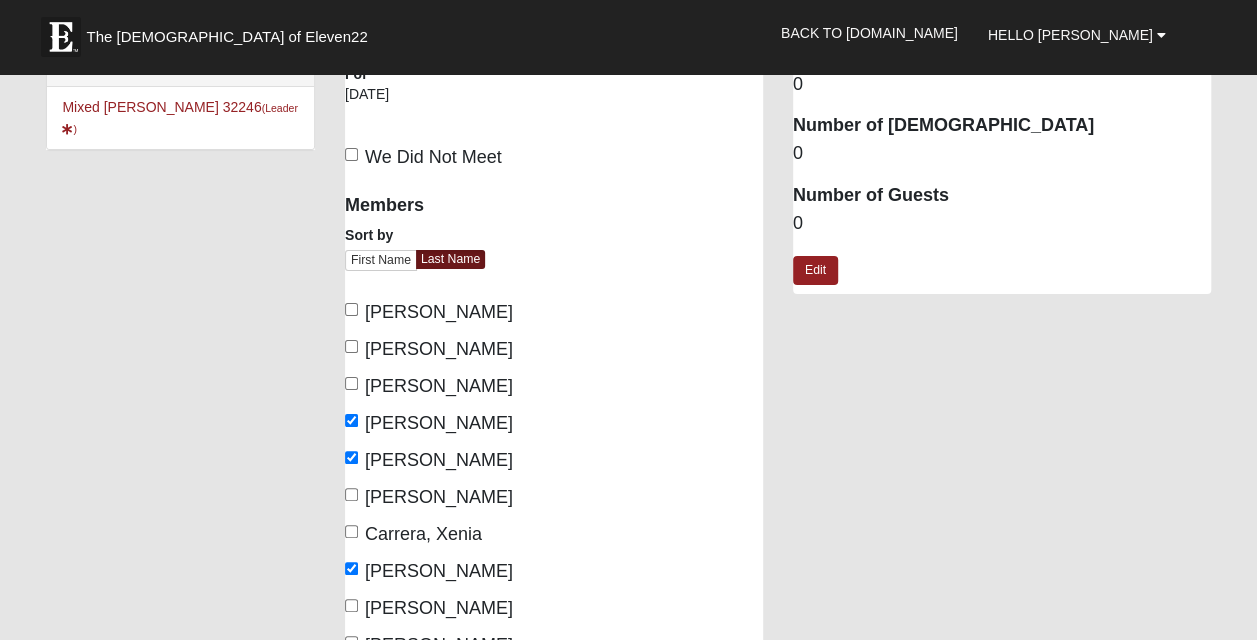 scroll, scrollTop: 0, scrollLeft: 0, axis: both 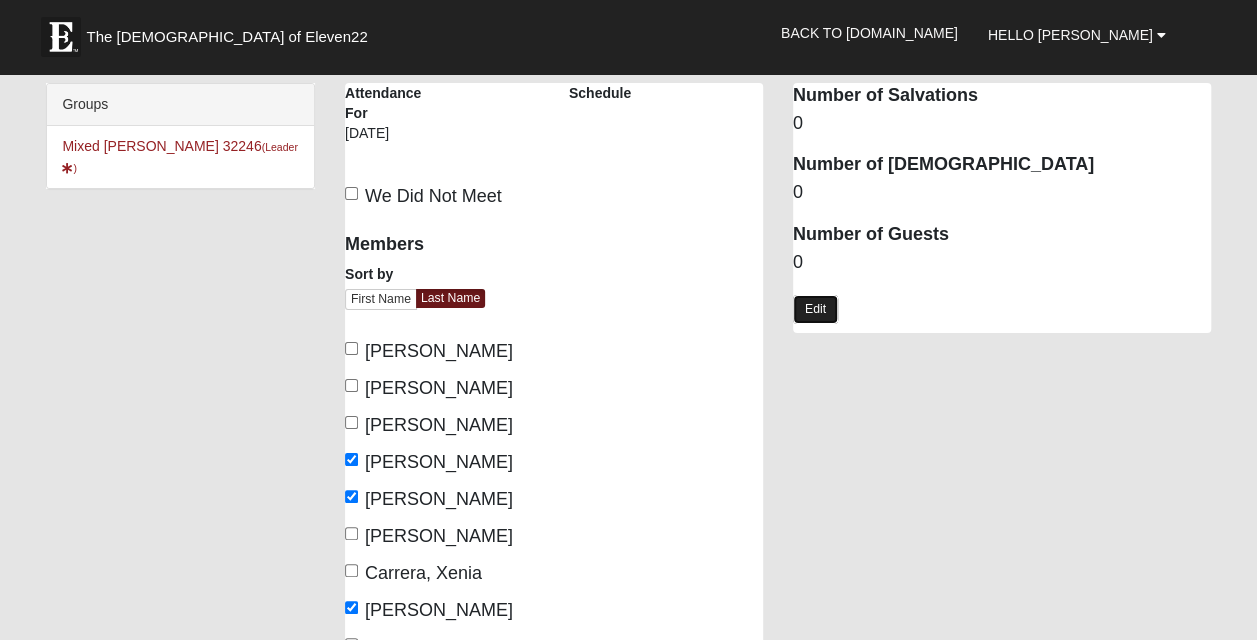 click on "Edit" at bounding box center (815, 309) 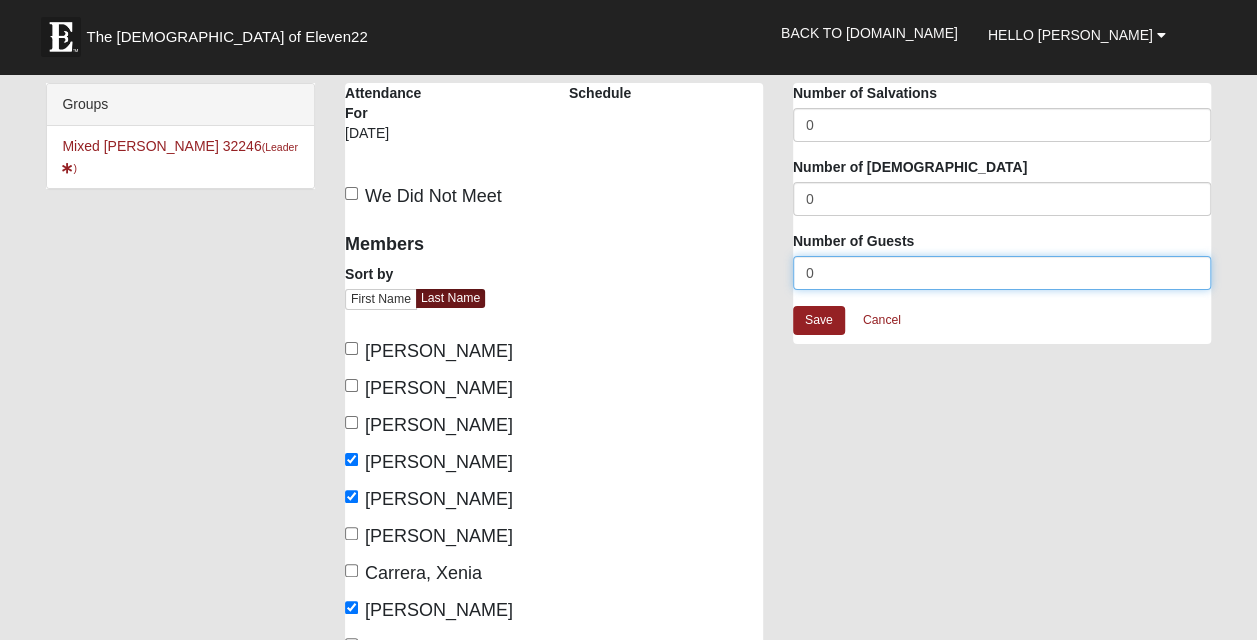 drag, startPoint x: 838, startPoint y: 274, endPoint x: 782, endPoint y: 280, distance: 56.32051 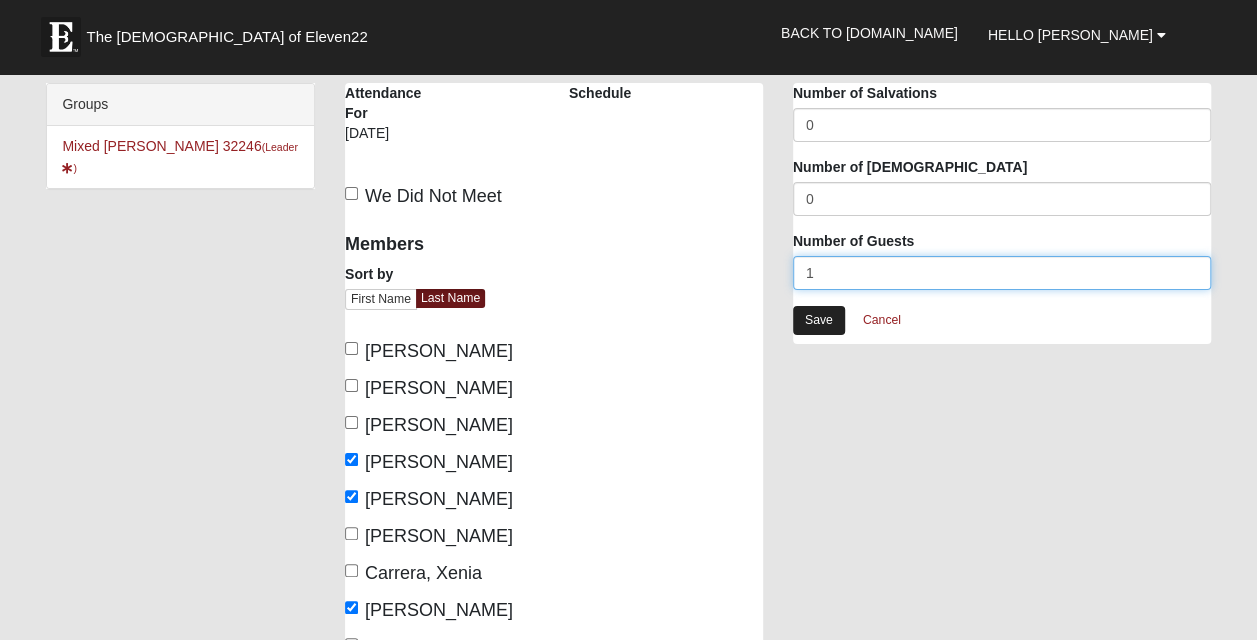 type on "1" 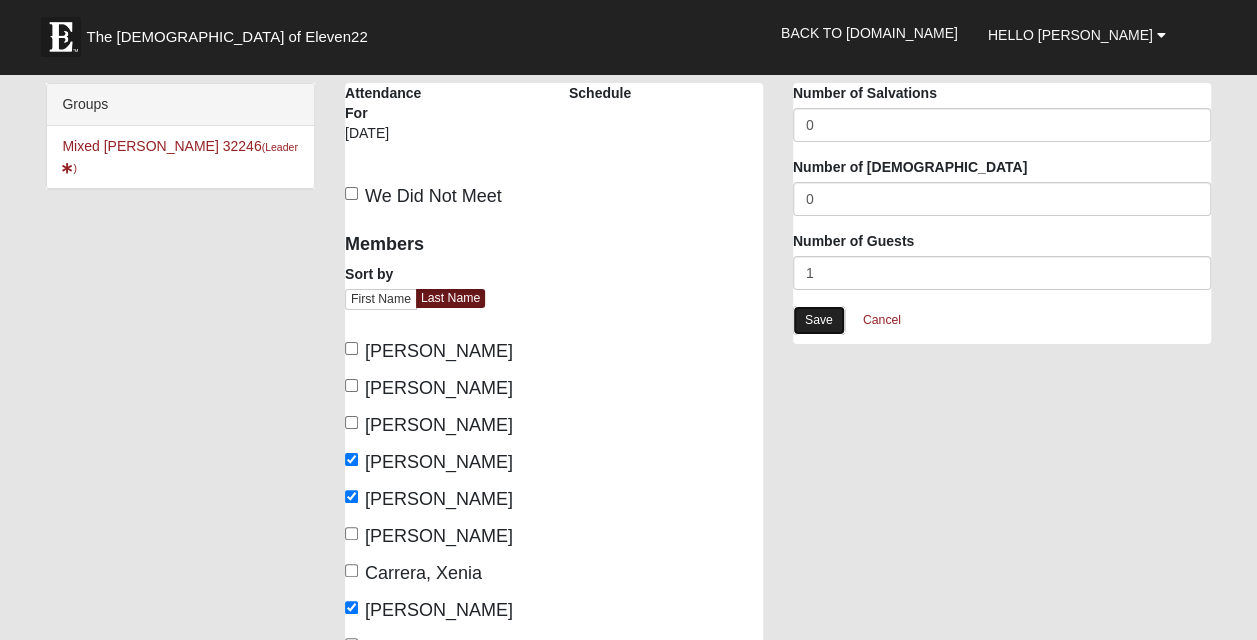 click on "Save" at bounding box center (819, 320) 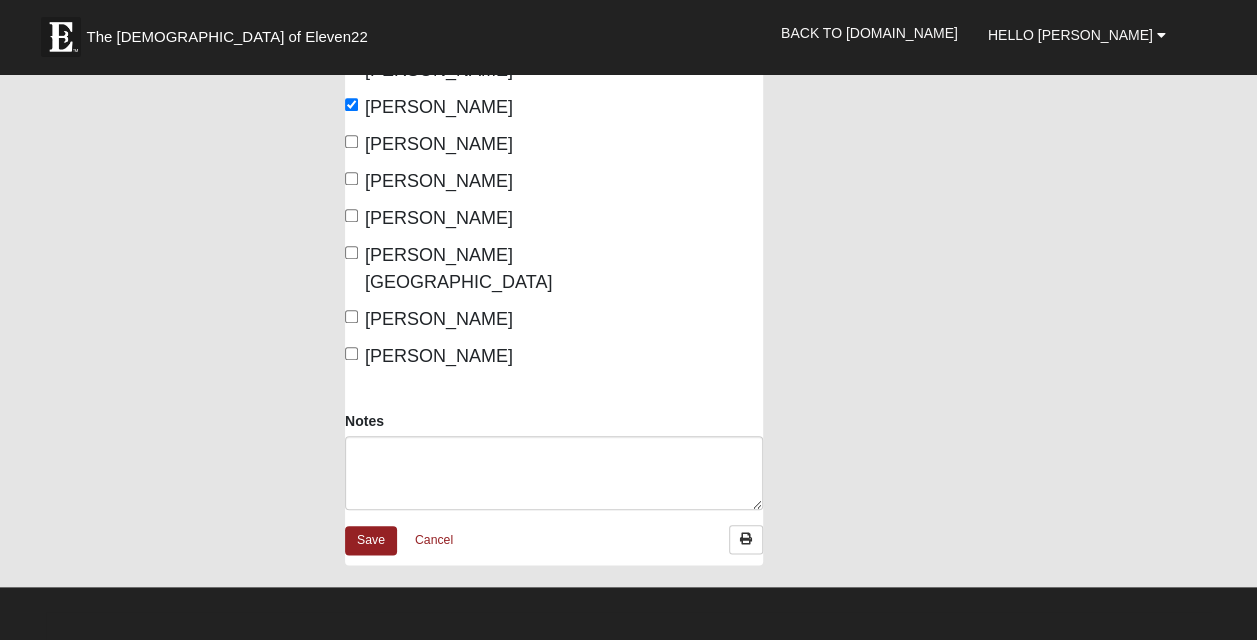 scroll, scrollTop: 1100, scrollLeft: 0, axis: vertical 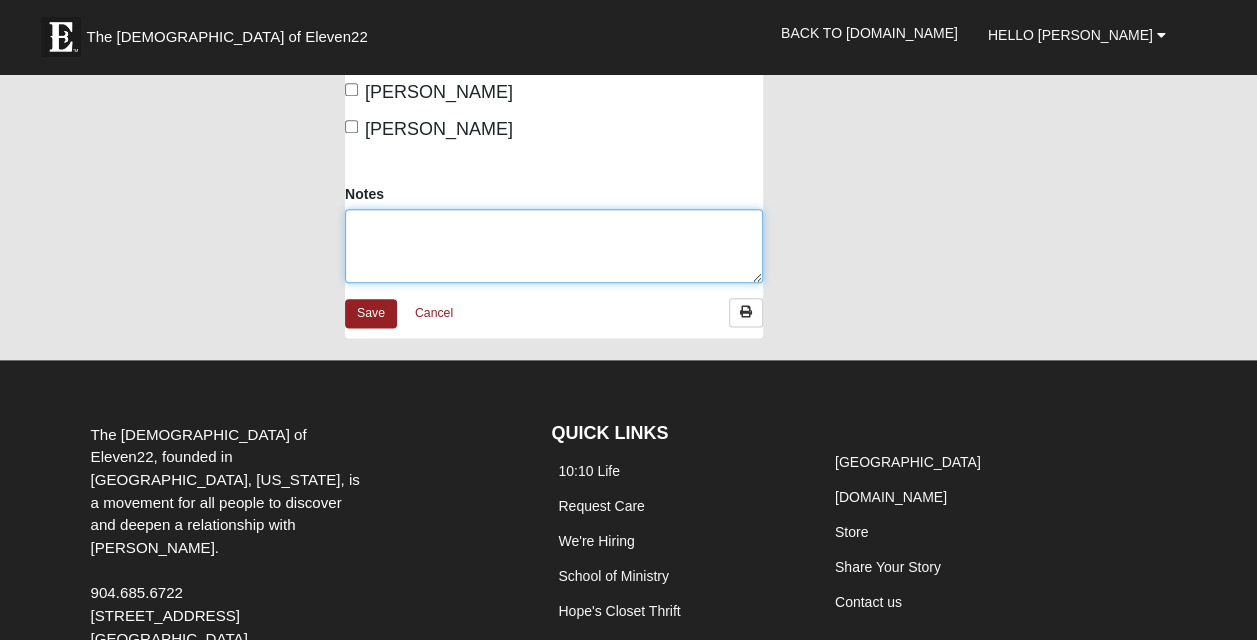 click on "Notes" at bounding box center (554, 246) 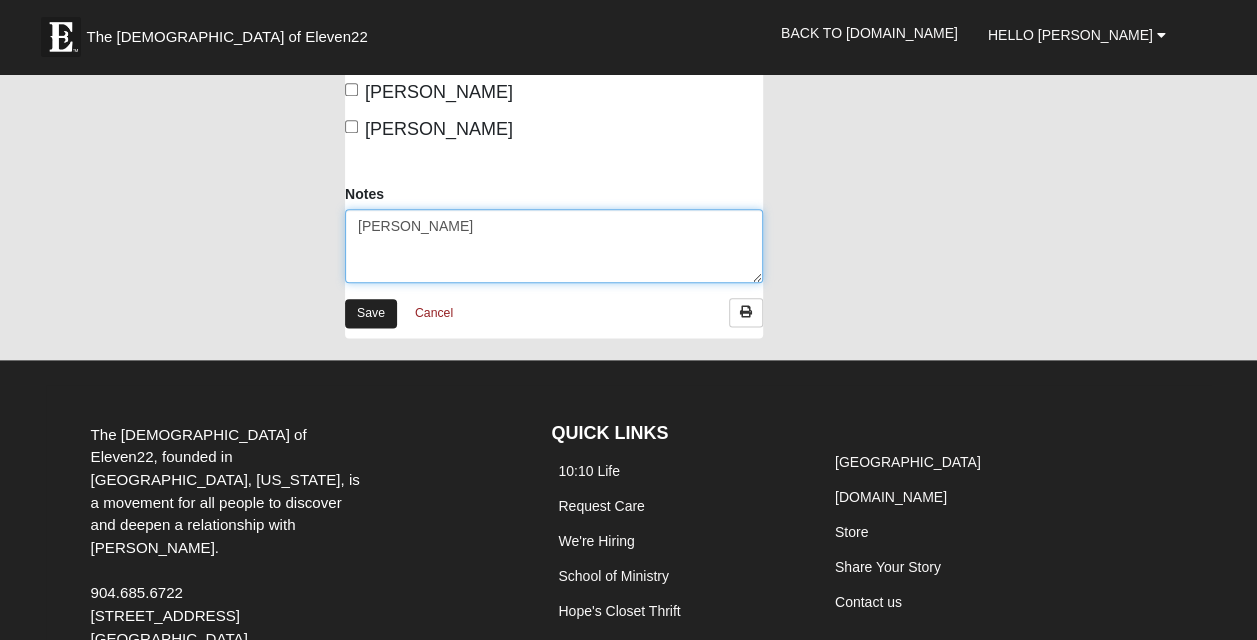 type on "[PERSON_NAME]" 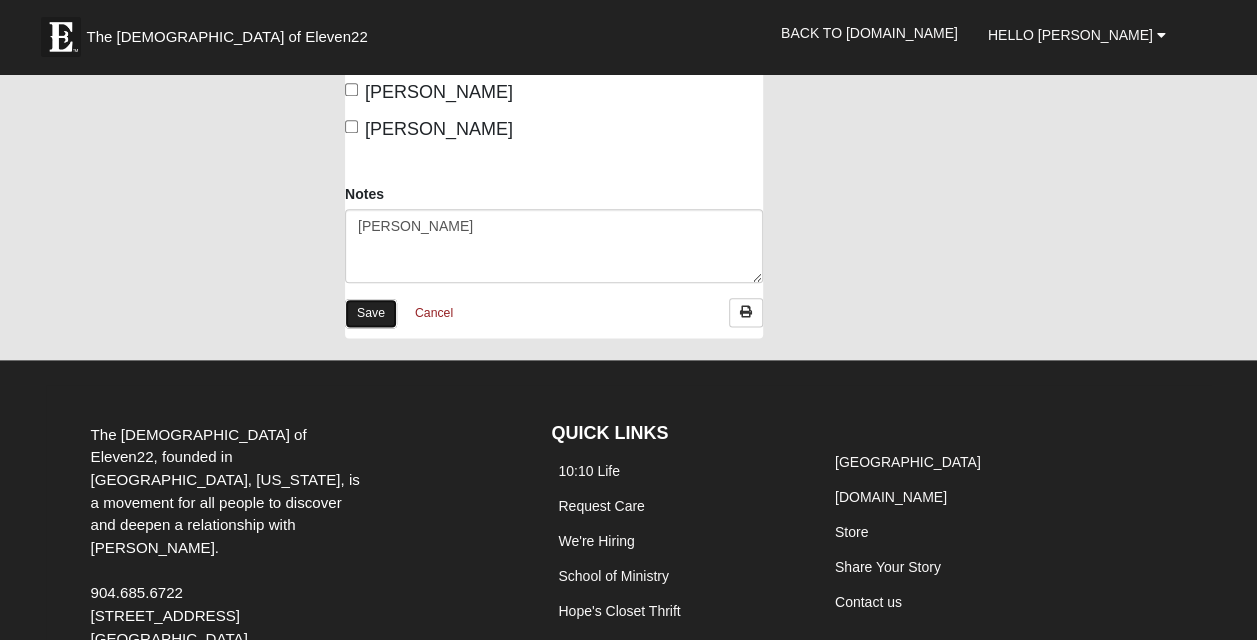 click on "Save" at bounding box center [371, 313] 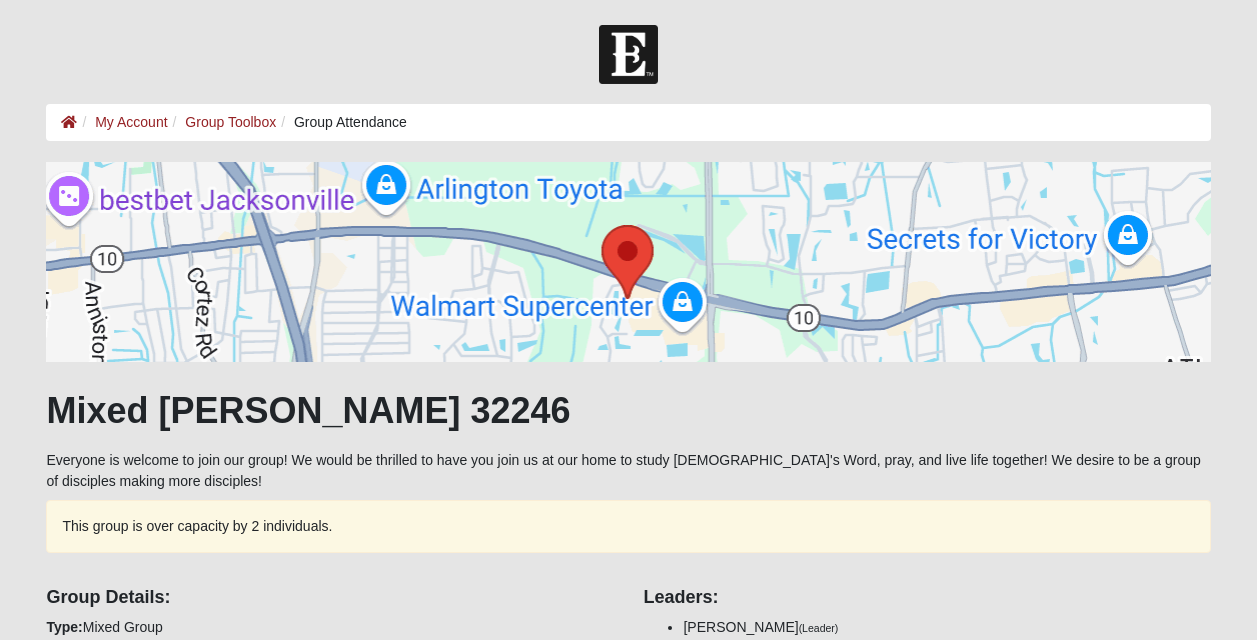 scroll, scrollTop: 0, scrollLeft: 0, axis: both 